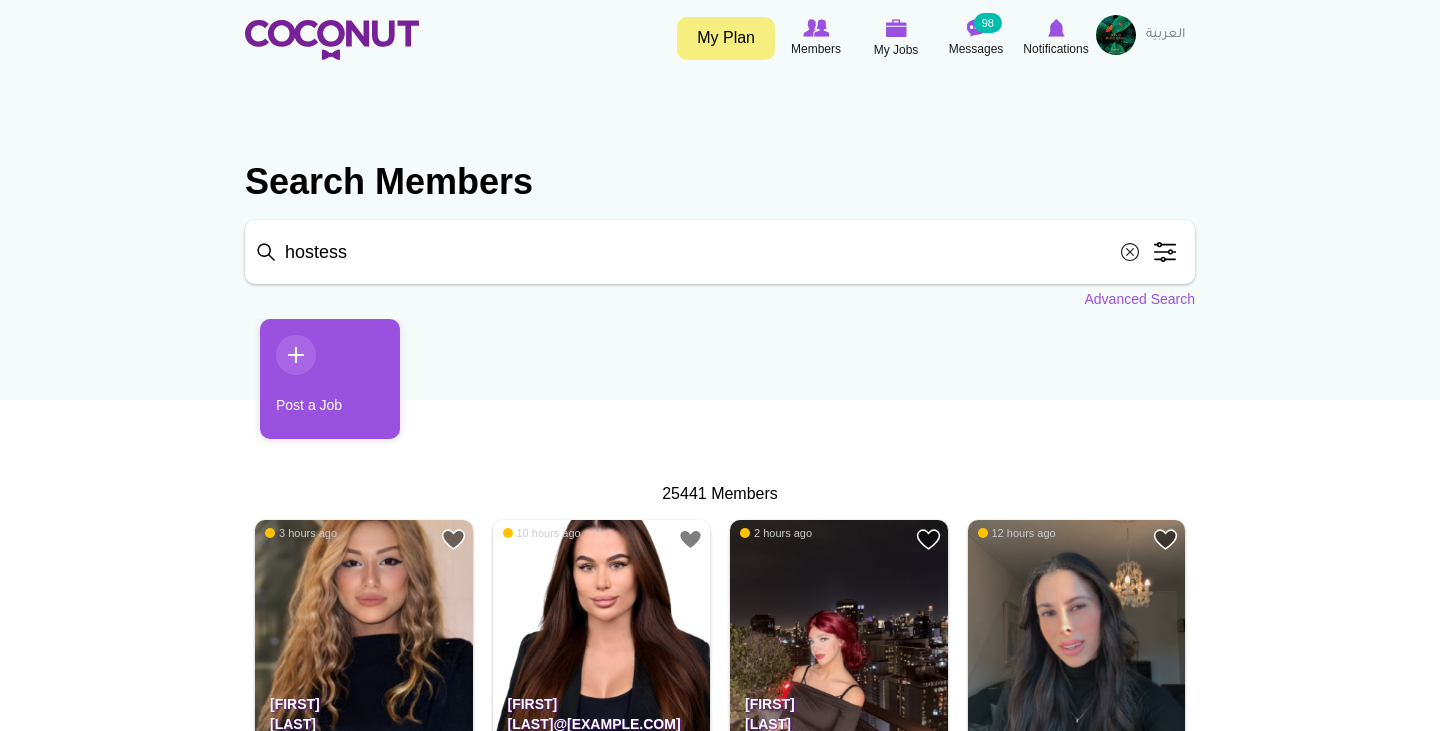 scroll, scrollTop: 0, scrollLeft: 0, axis: both 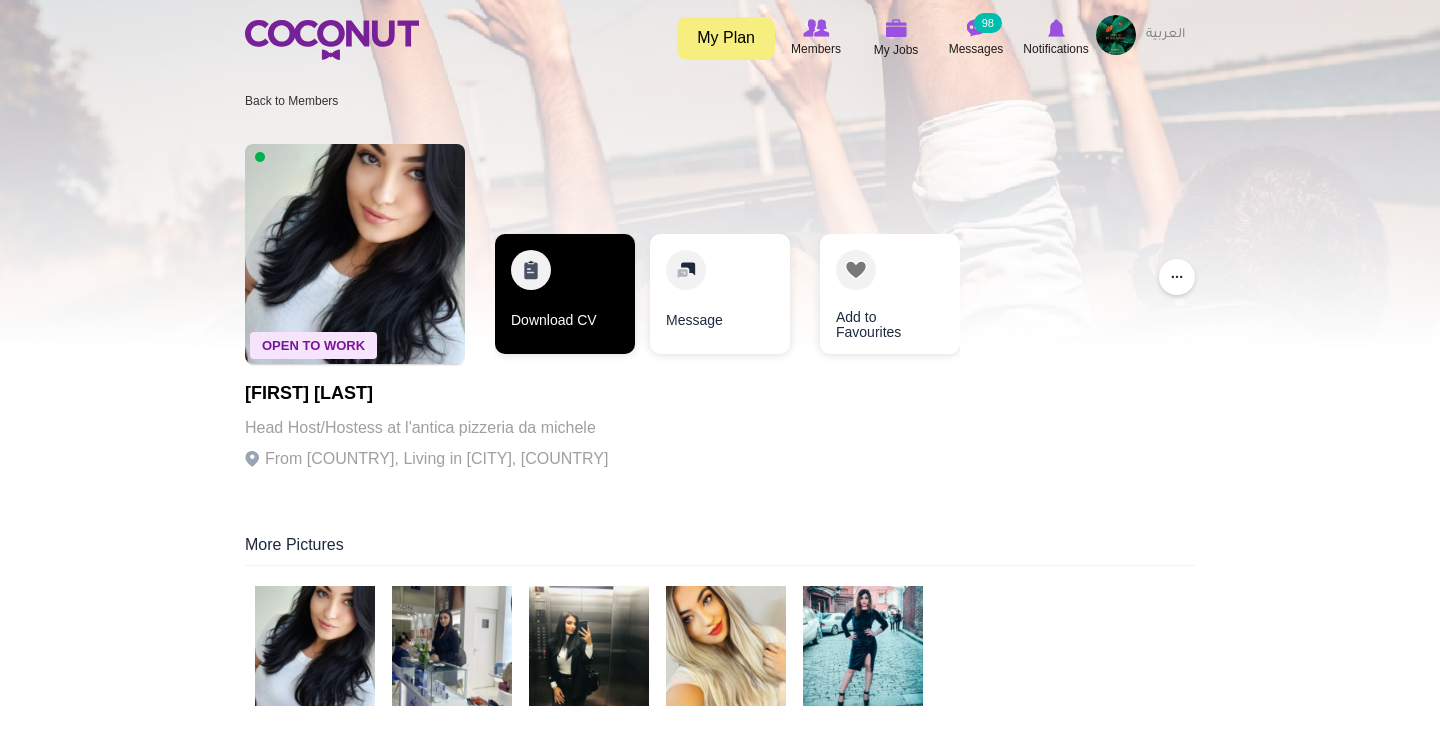 click on "Download CV" at bounding box center (565, 294) 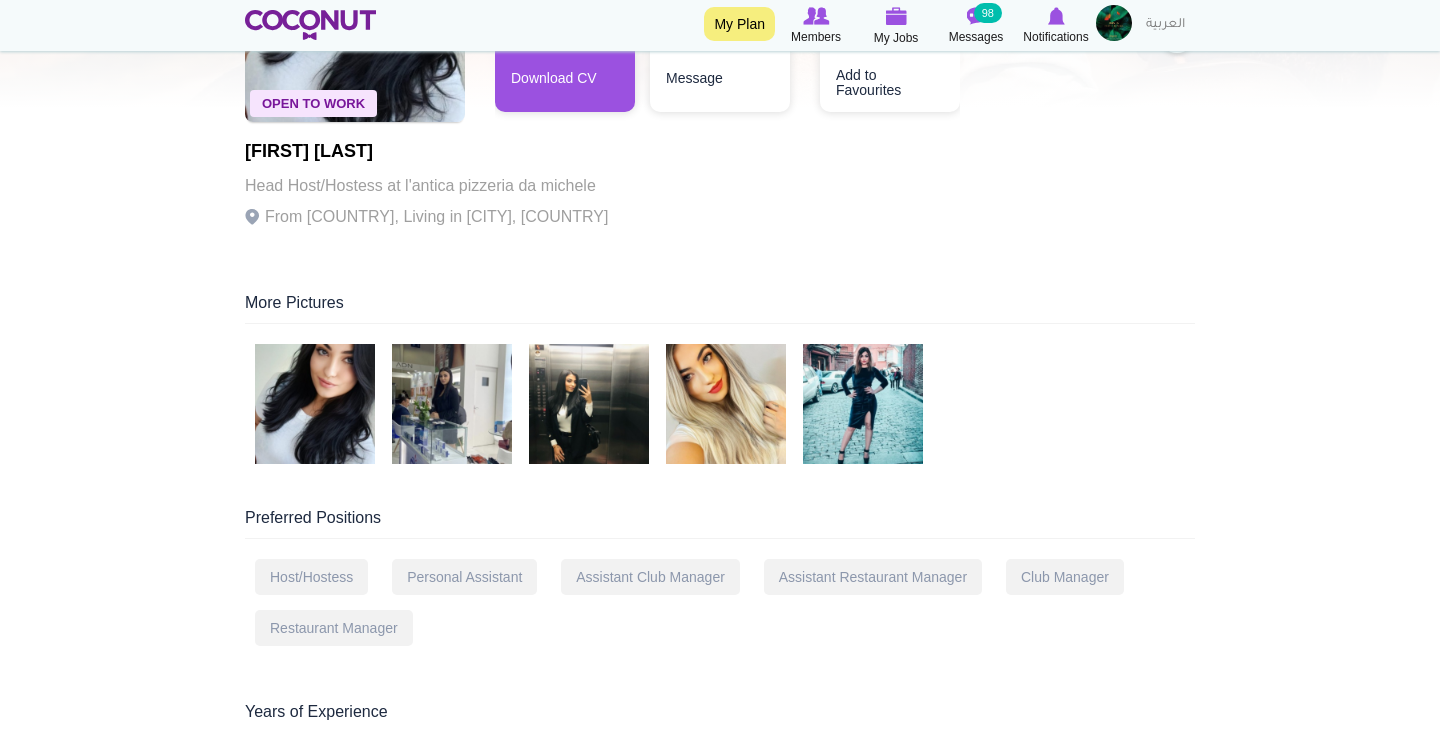 scroll, scrollTop: 241, scrollLeft: 0, axis: vertical 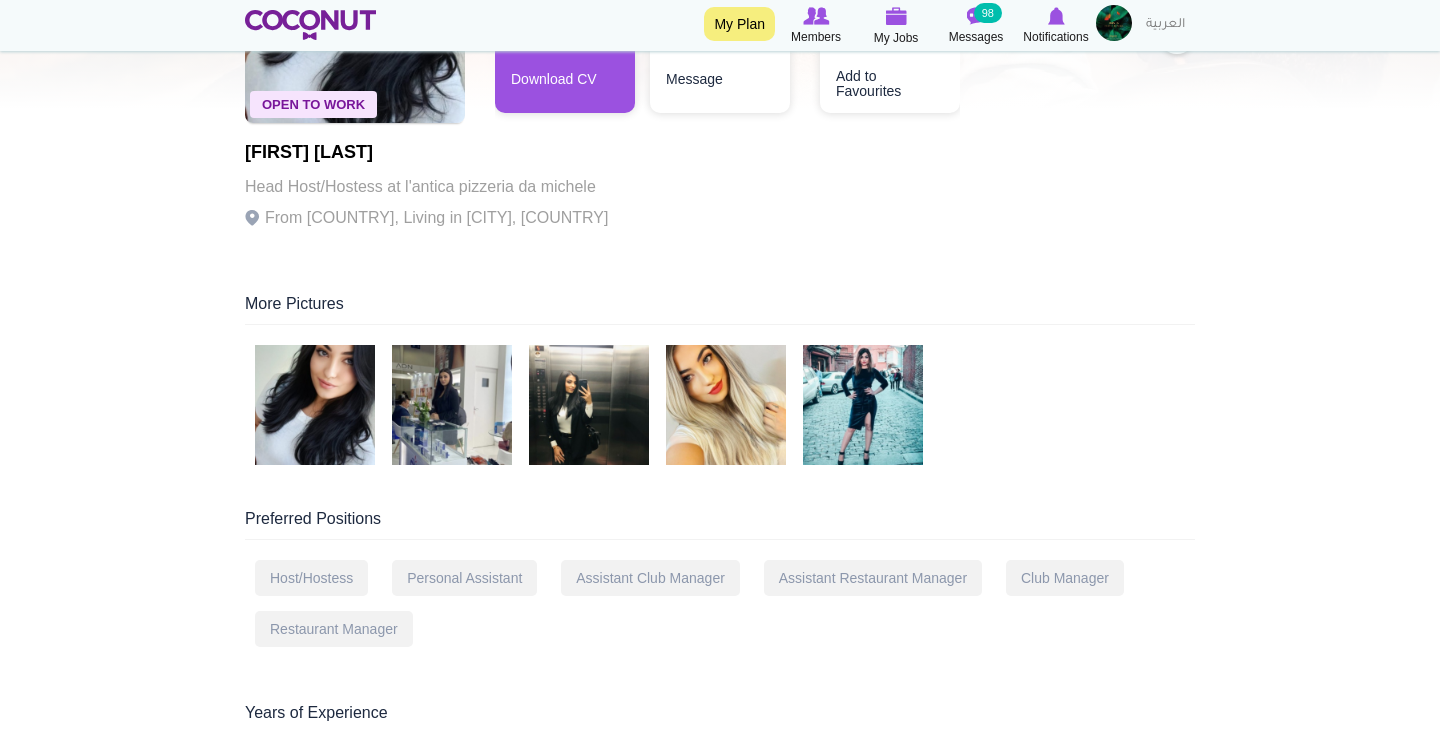 click at bounding box center (726, 405) 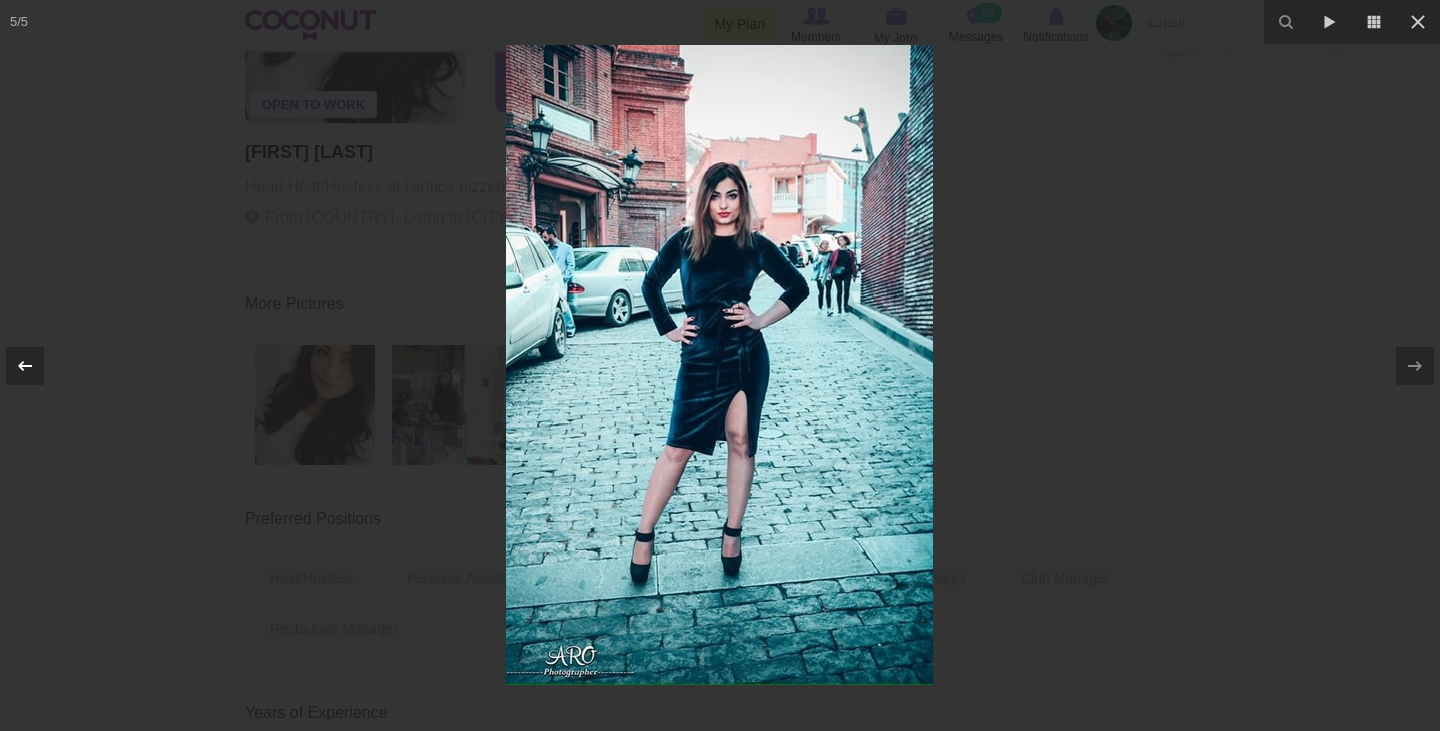 click 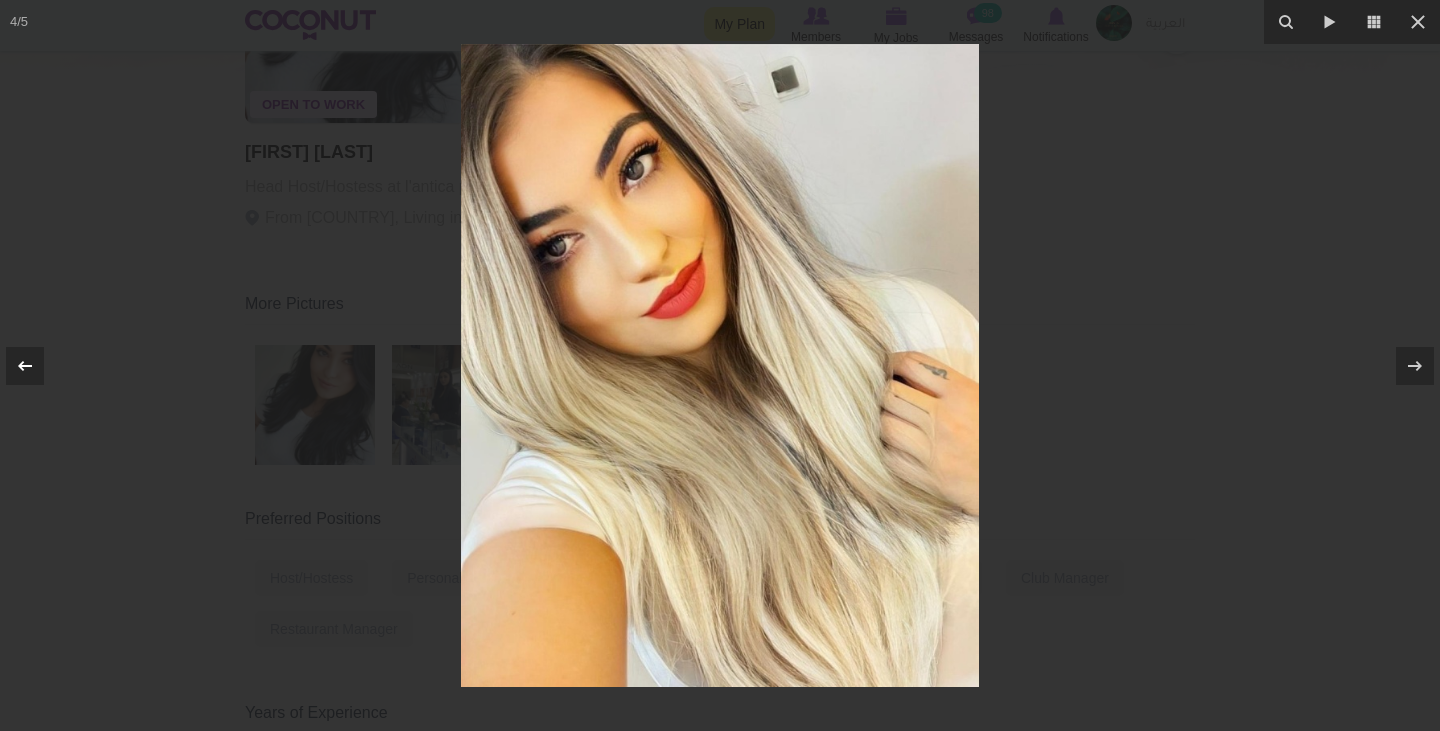 click 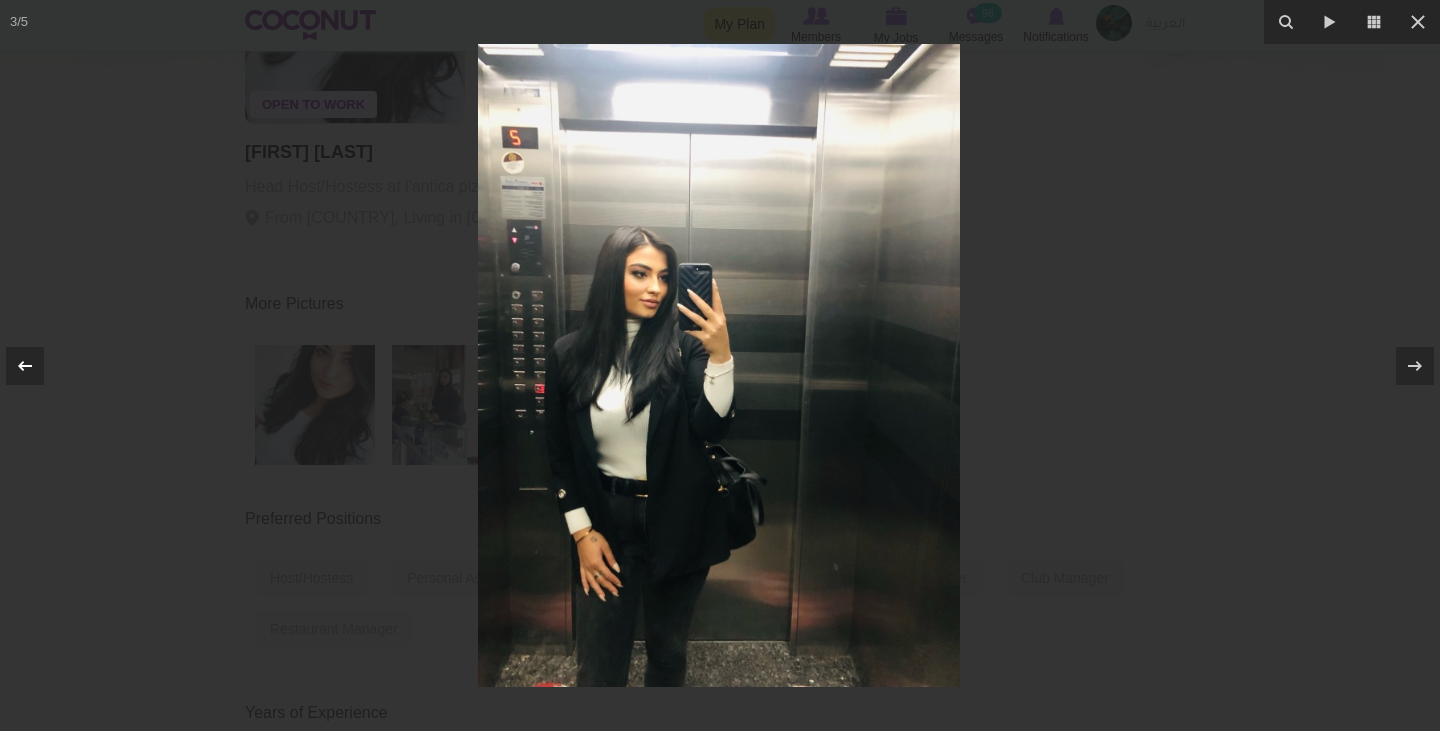 click 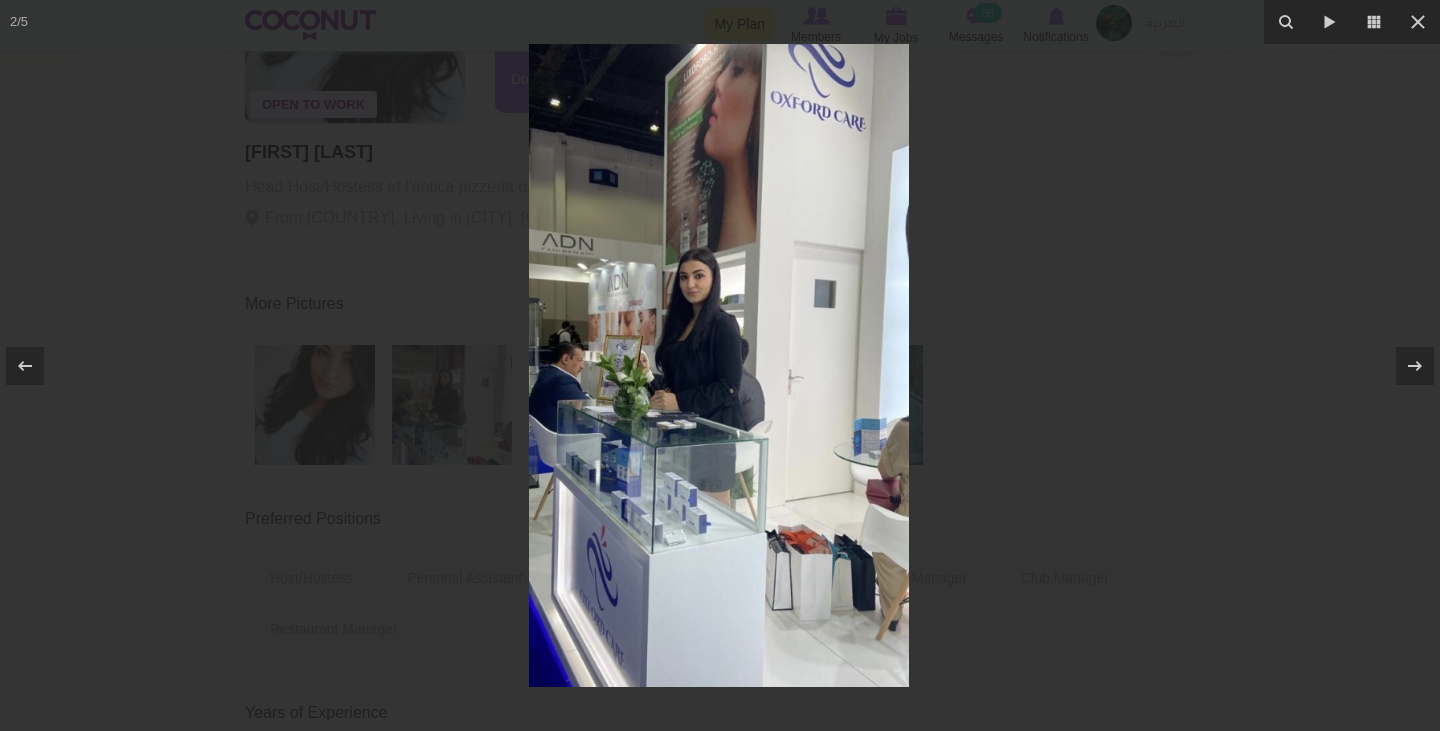 click at bounding box center (720, 365) 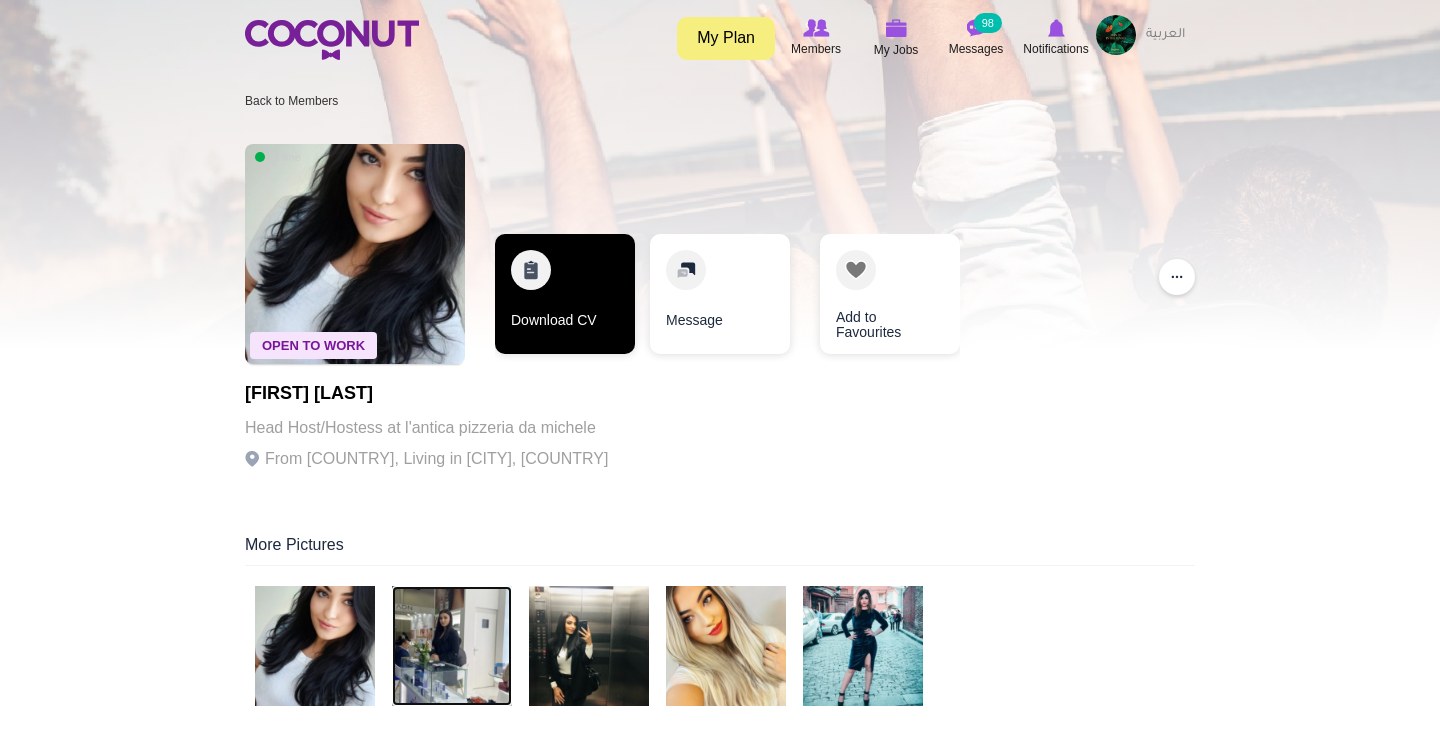 scroll, scrollTop: 0, scrollLeft: 0, axis: both 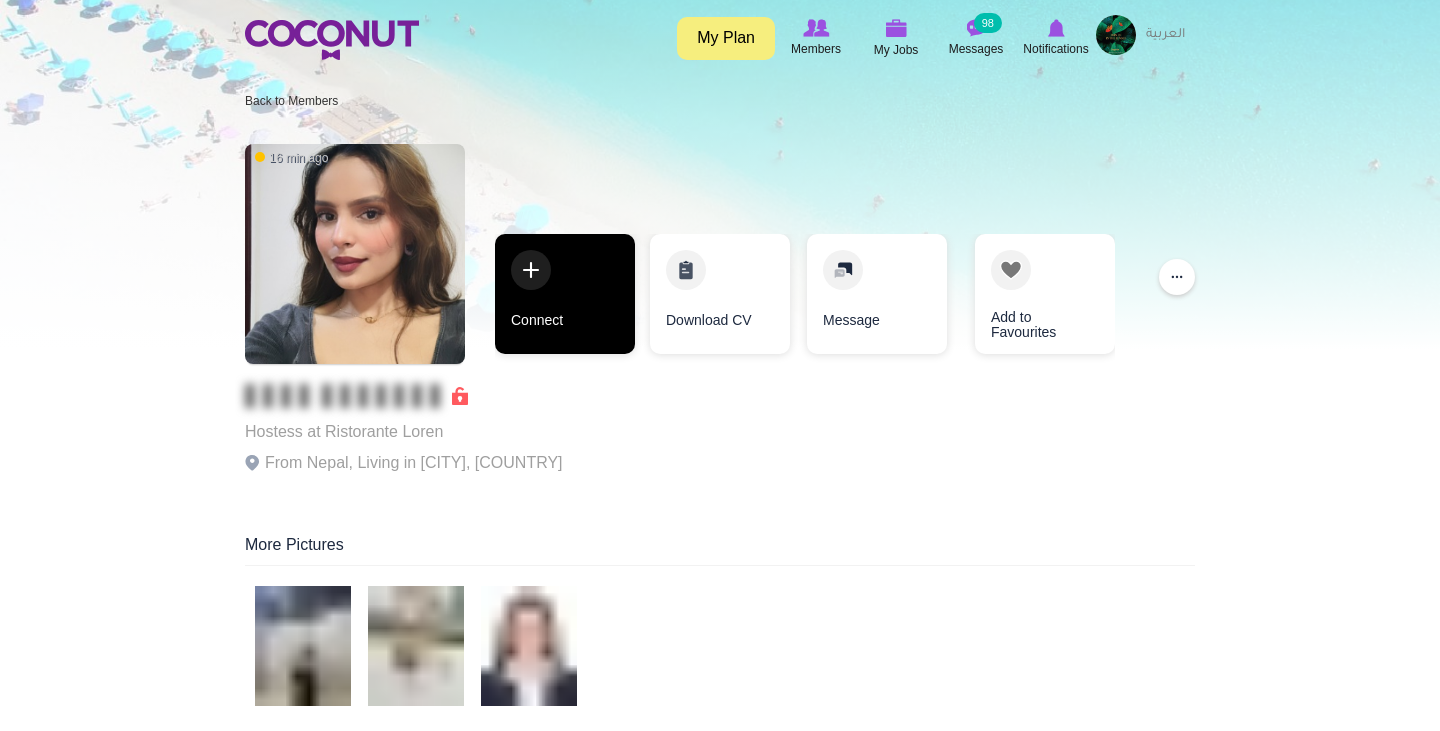 click on "Connect" at bounding box center (565, 294) 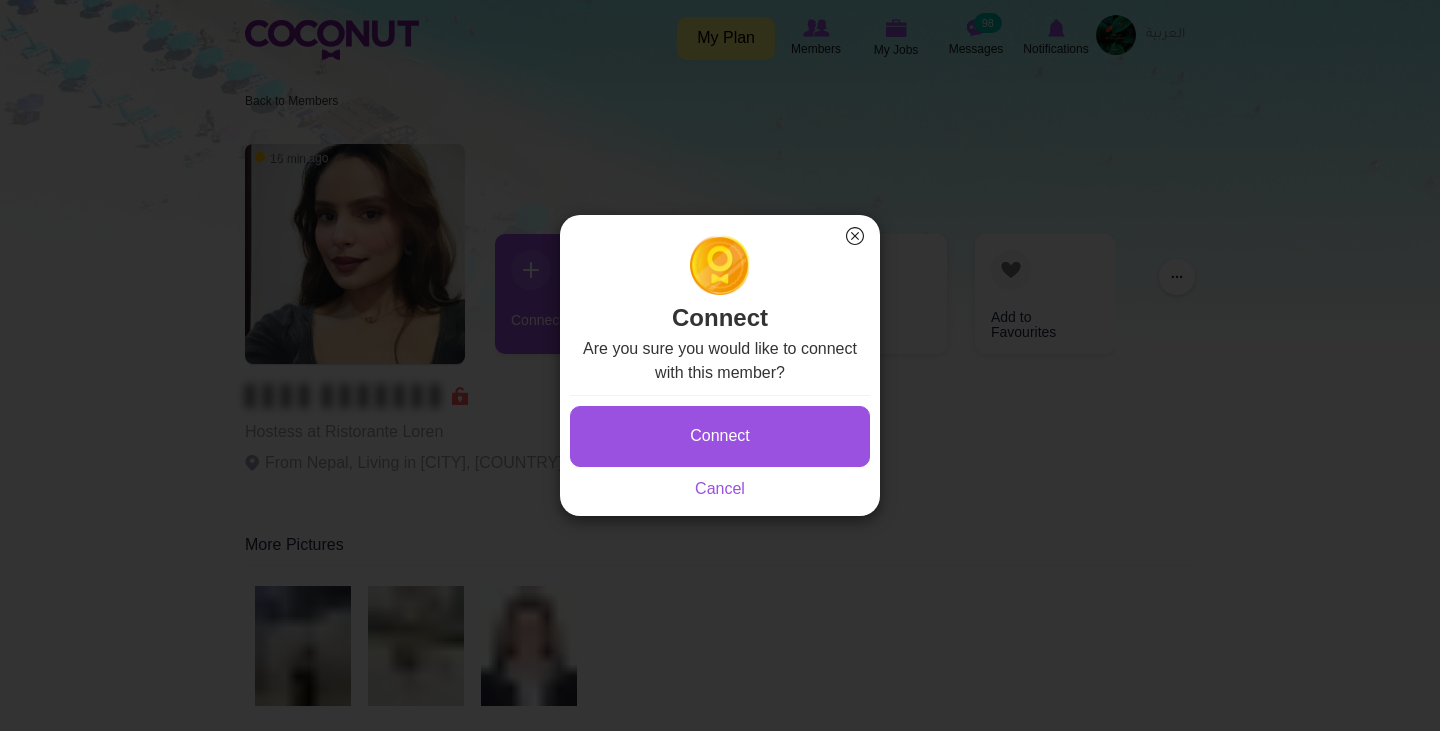 click on "Connect × Connect
Are you sure you would like to connect with this member?
Connect Saving...
Cancel" at bounding box center [720, 365] 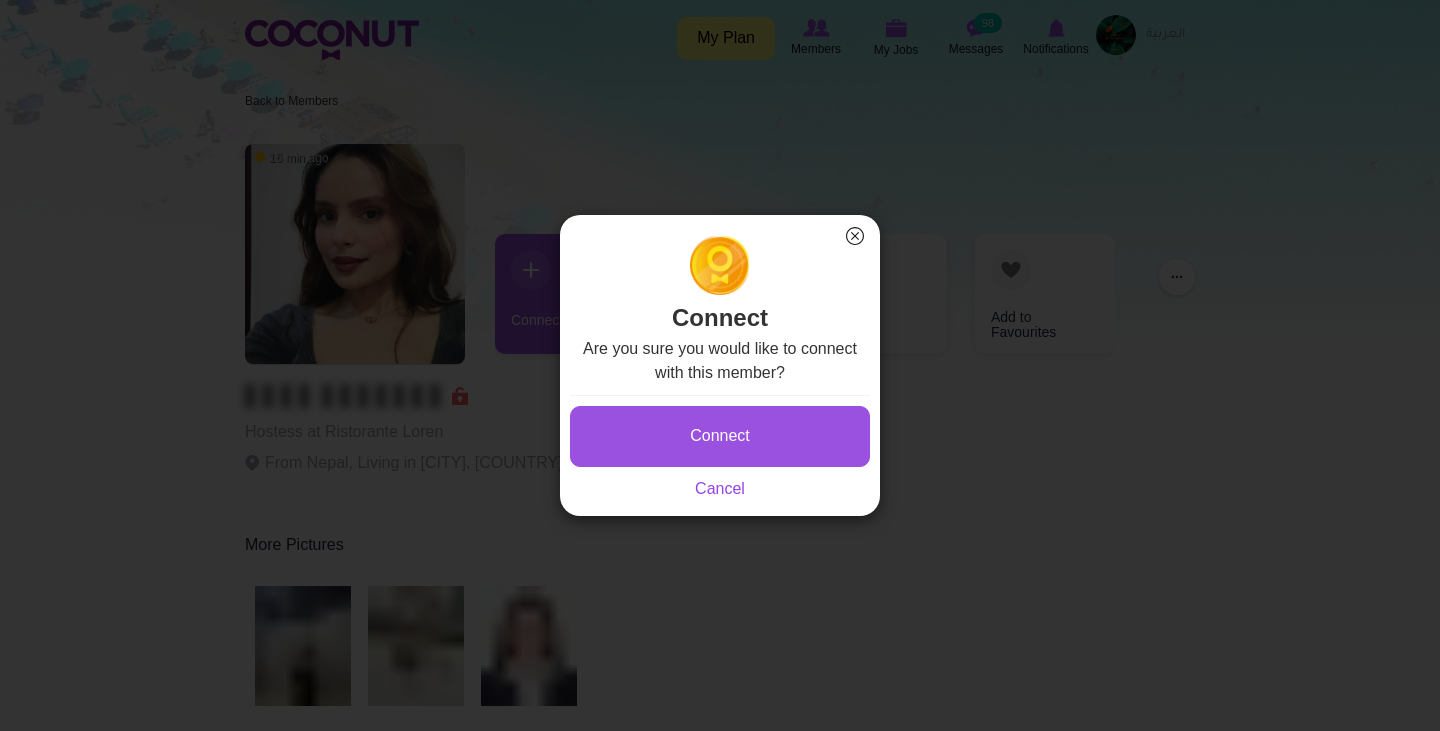 click on "Cancel" at bounding box center [720, 488] 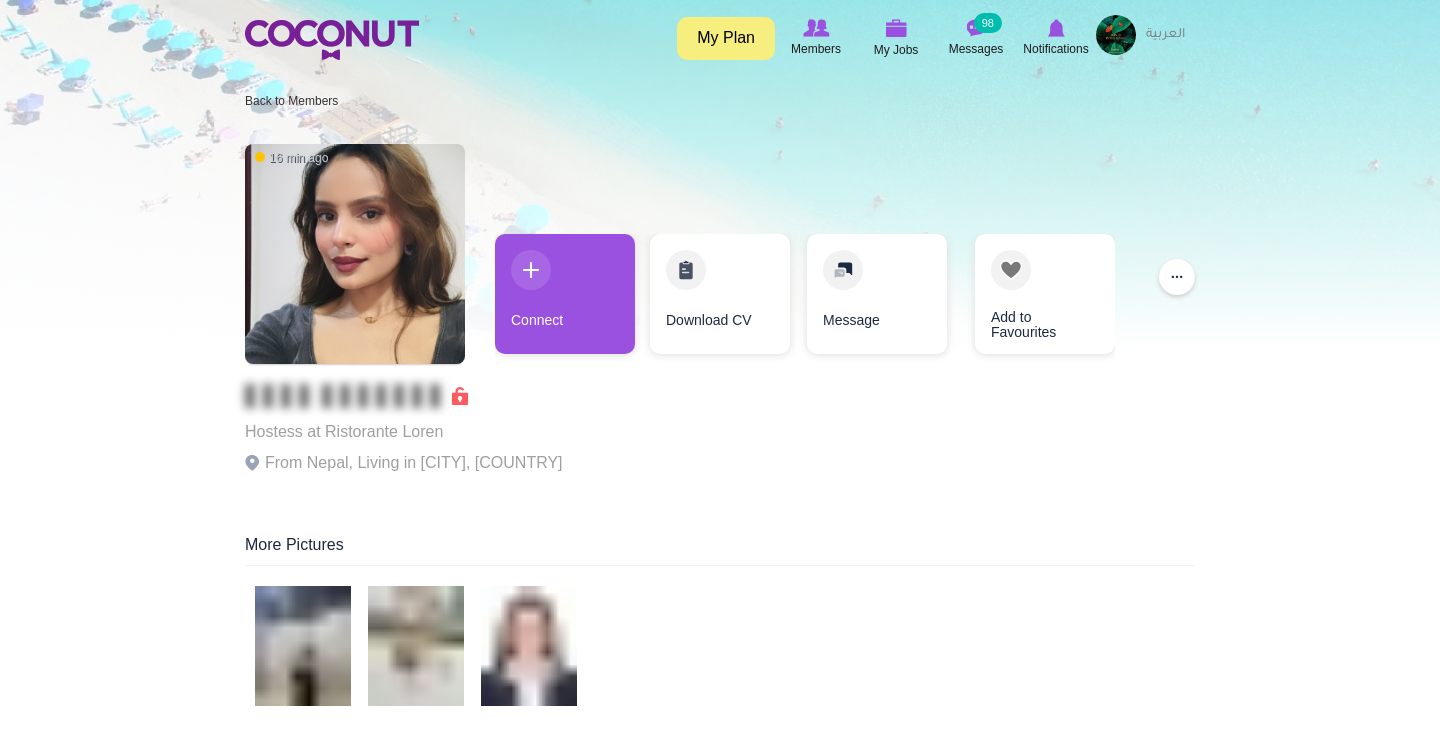scroll, scrollTop: 0, scrollLeft: 0, axis: both 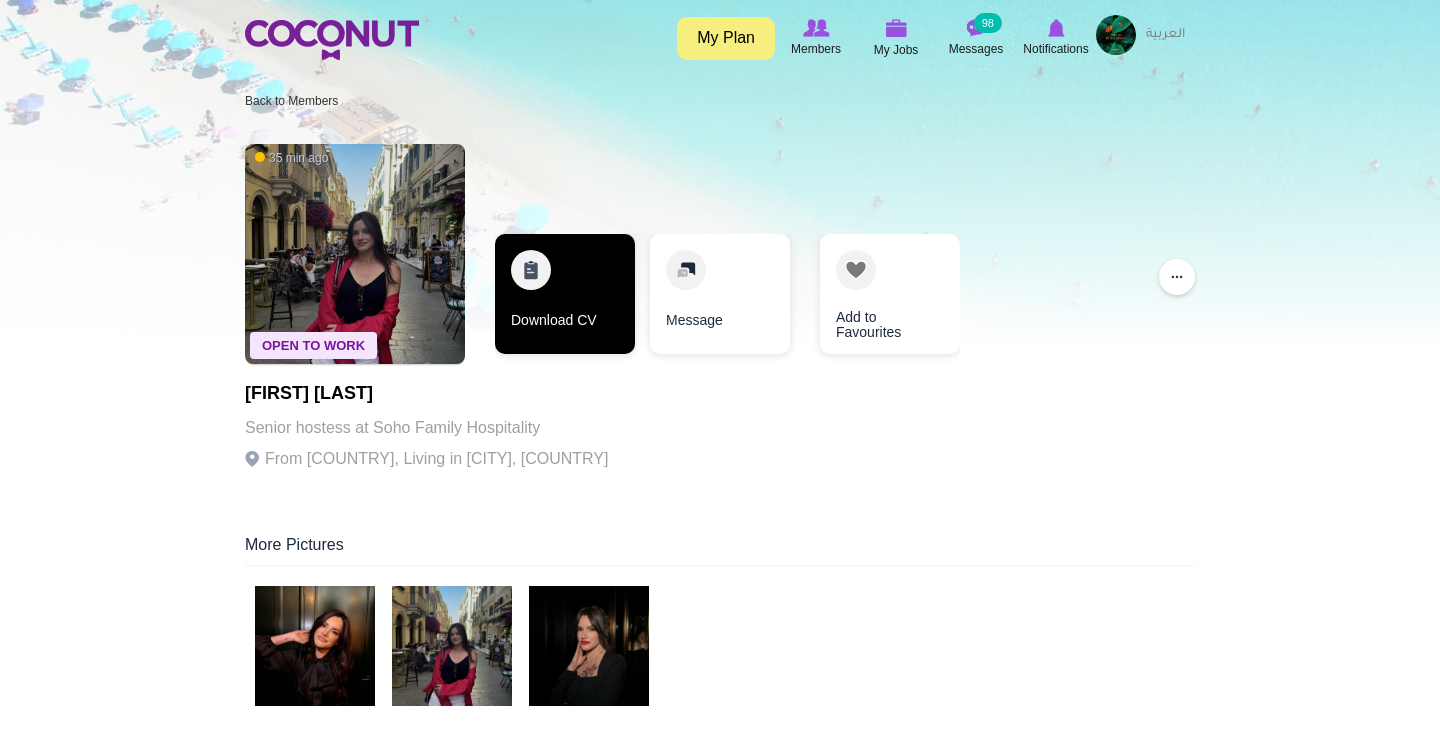 click on "Download CV" at bounding box center [565, 294] 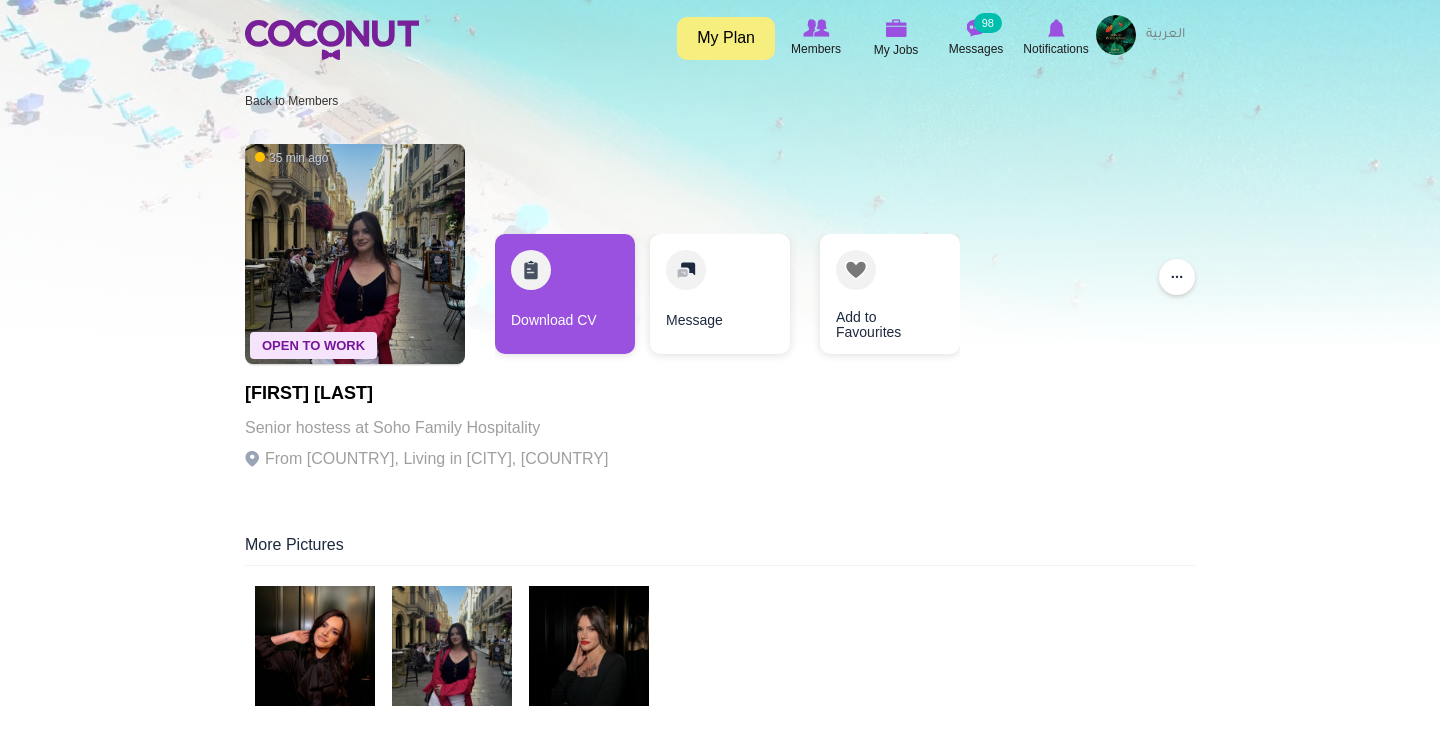 click at bounding box center [589, 646] 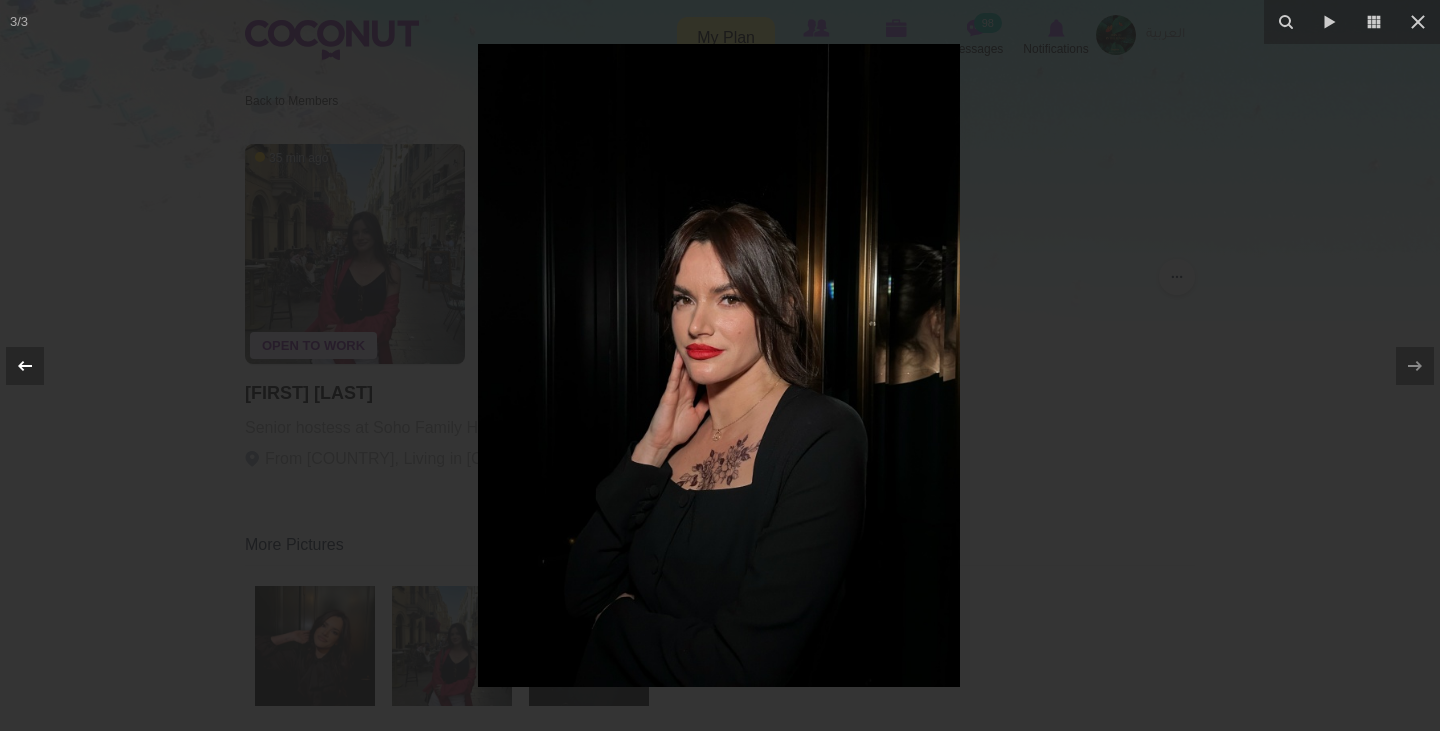 click 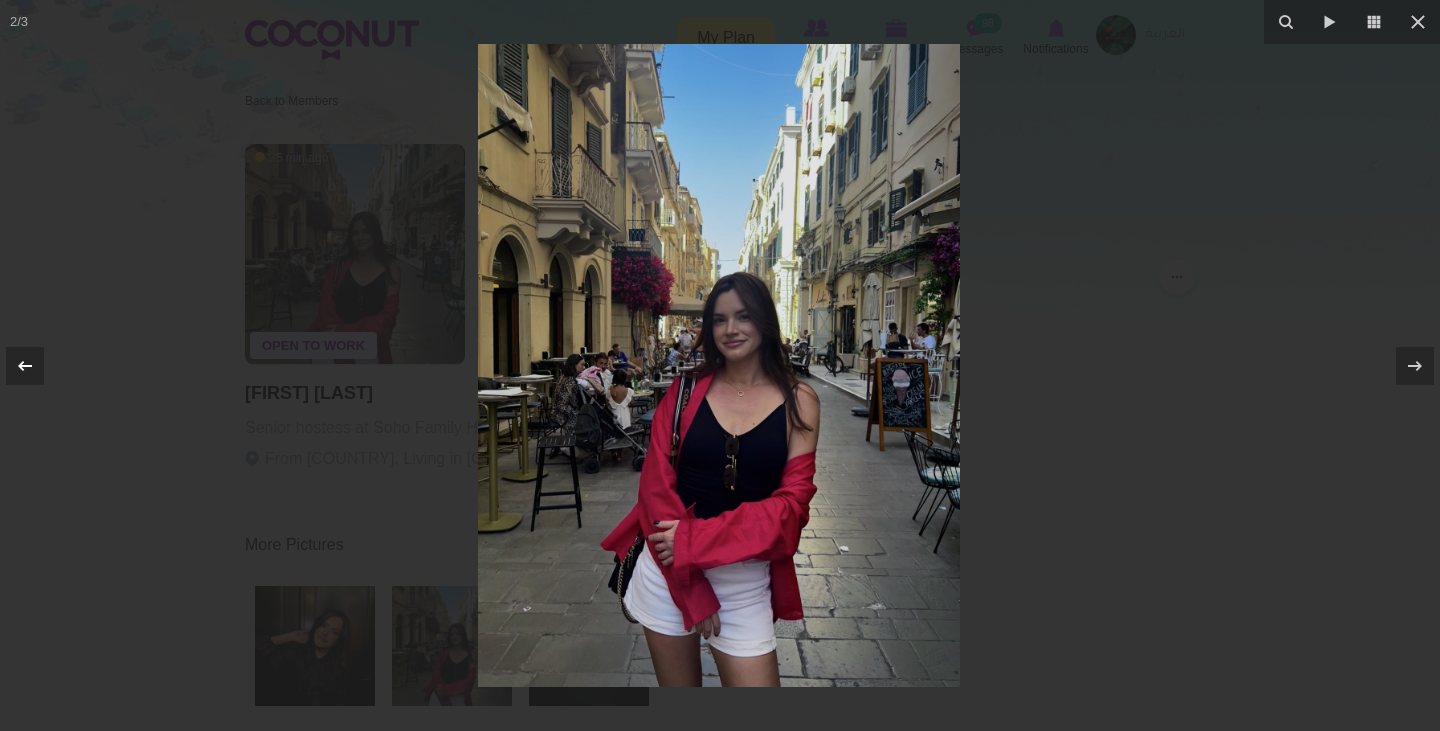 click 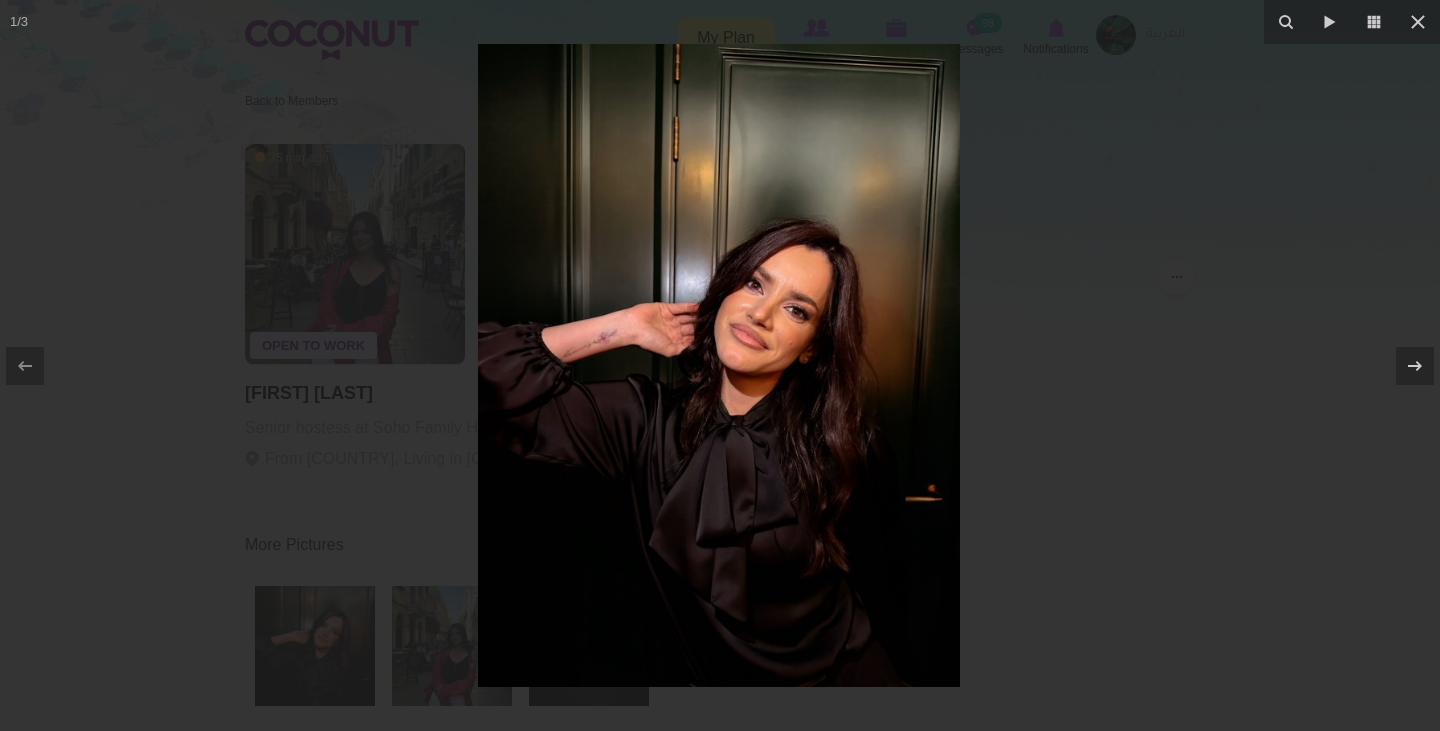 click at bounding box center (720, 365) 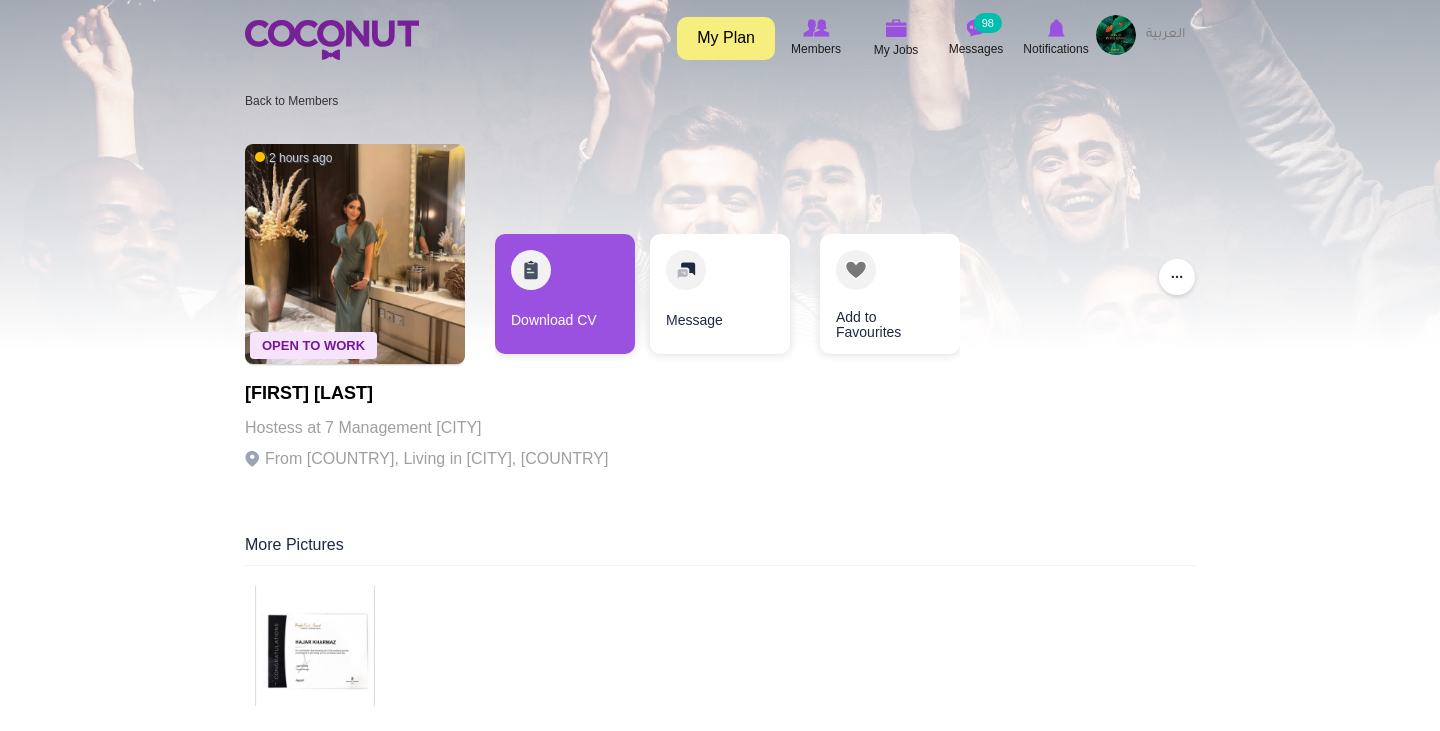 scroll, scrollTop: 0, scrollLeft: 0, axis: both 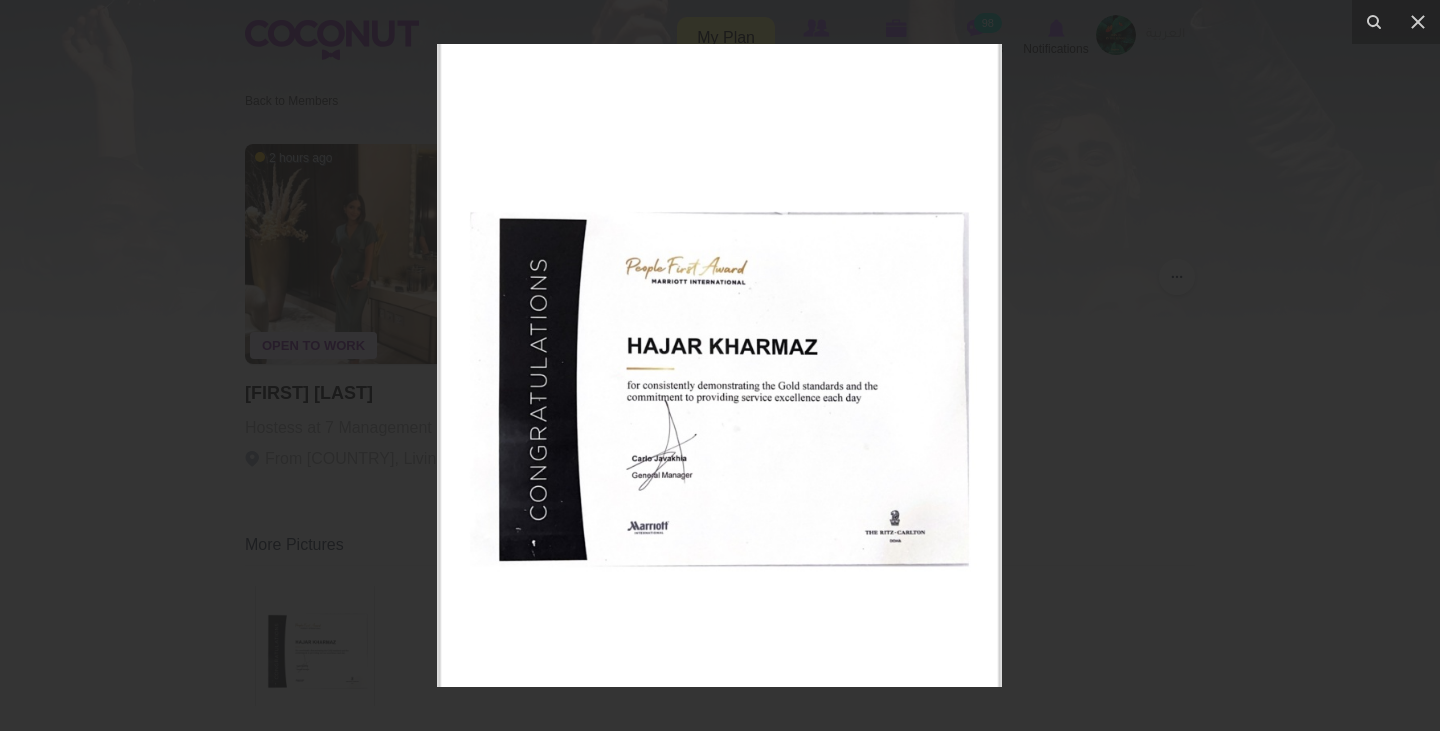 click at bounding box center [720, 365] 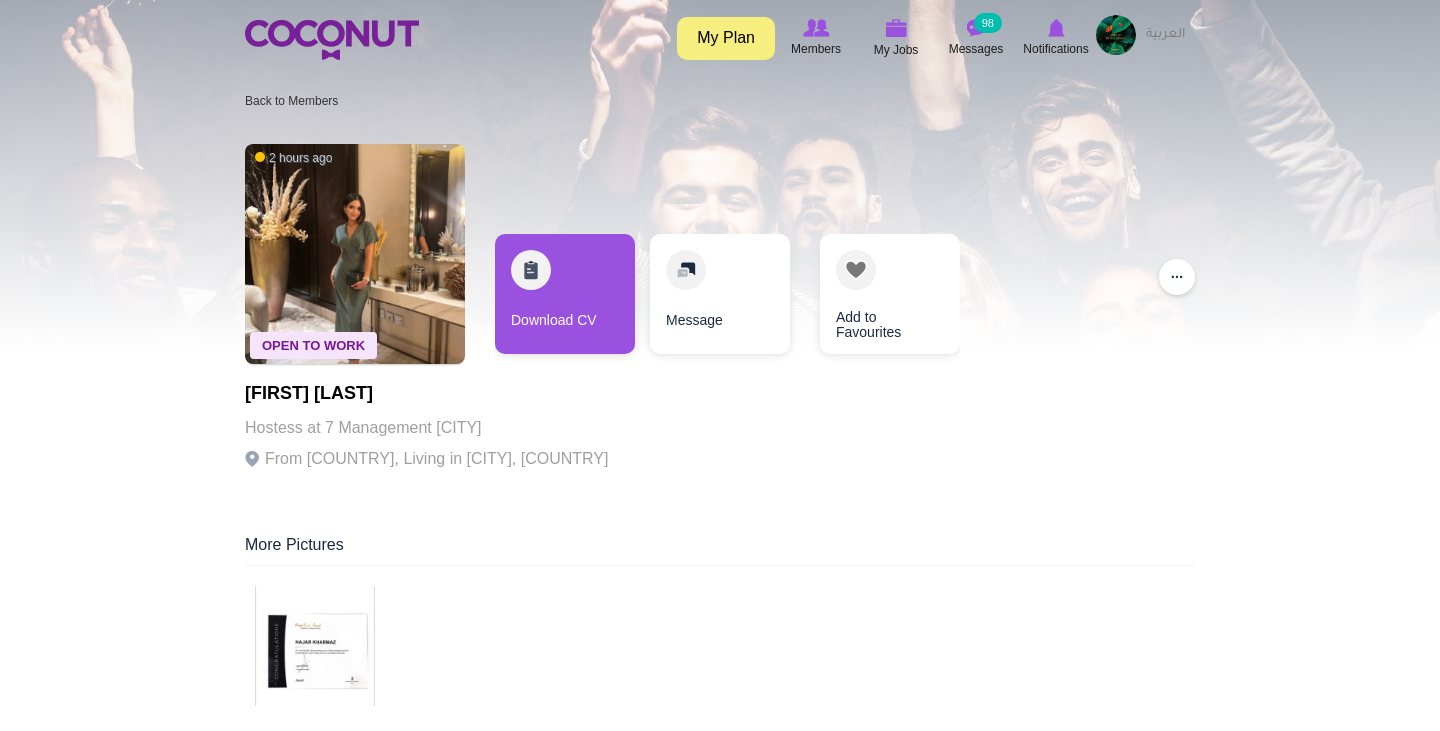 click at bounding box center [355, 254] 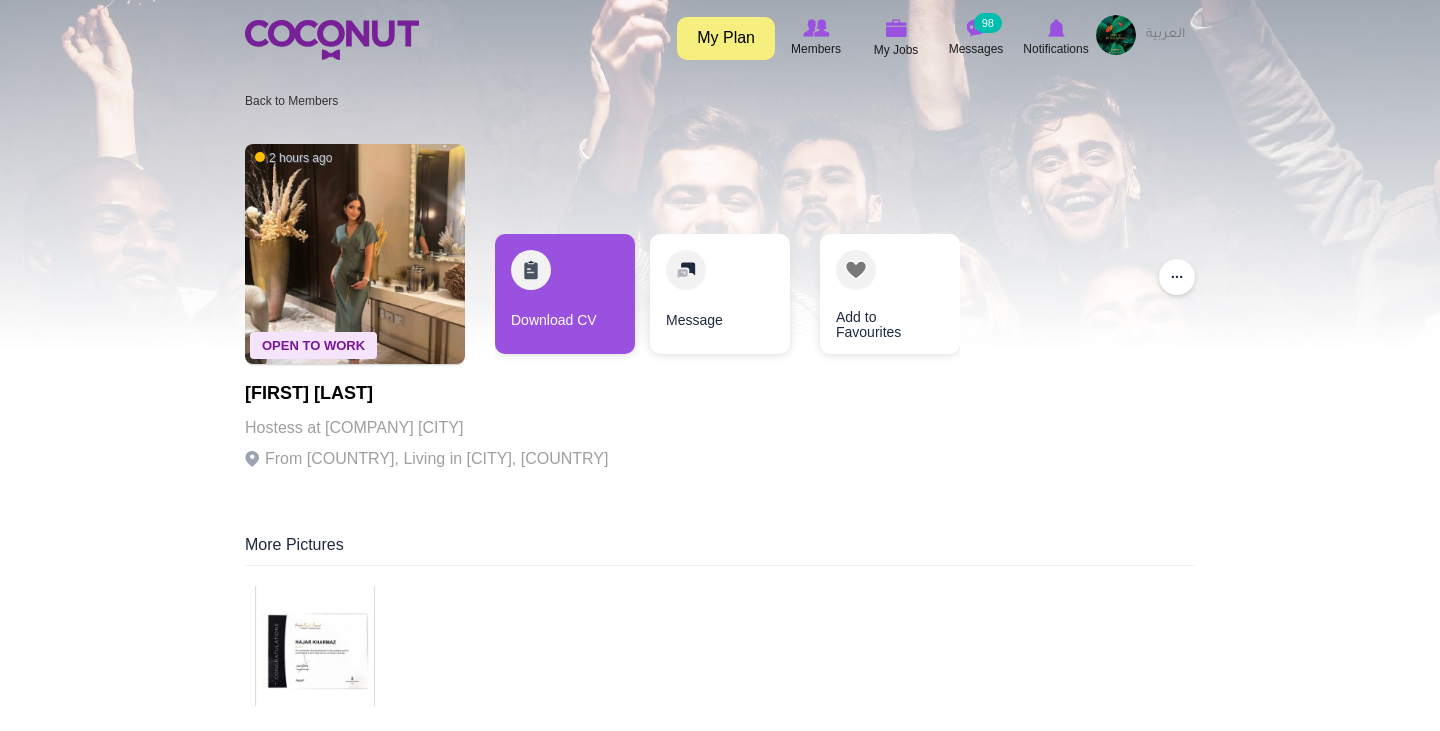 scroll, scrollTop: 0, scrollLeft: 0, axis: both 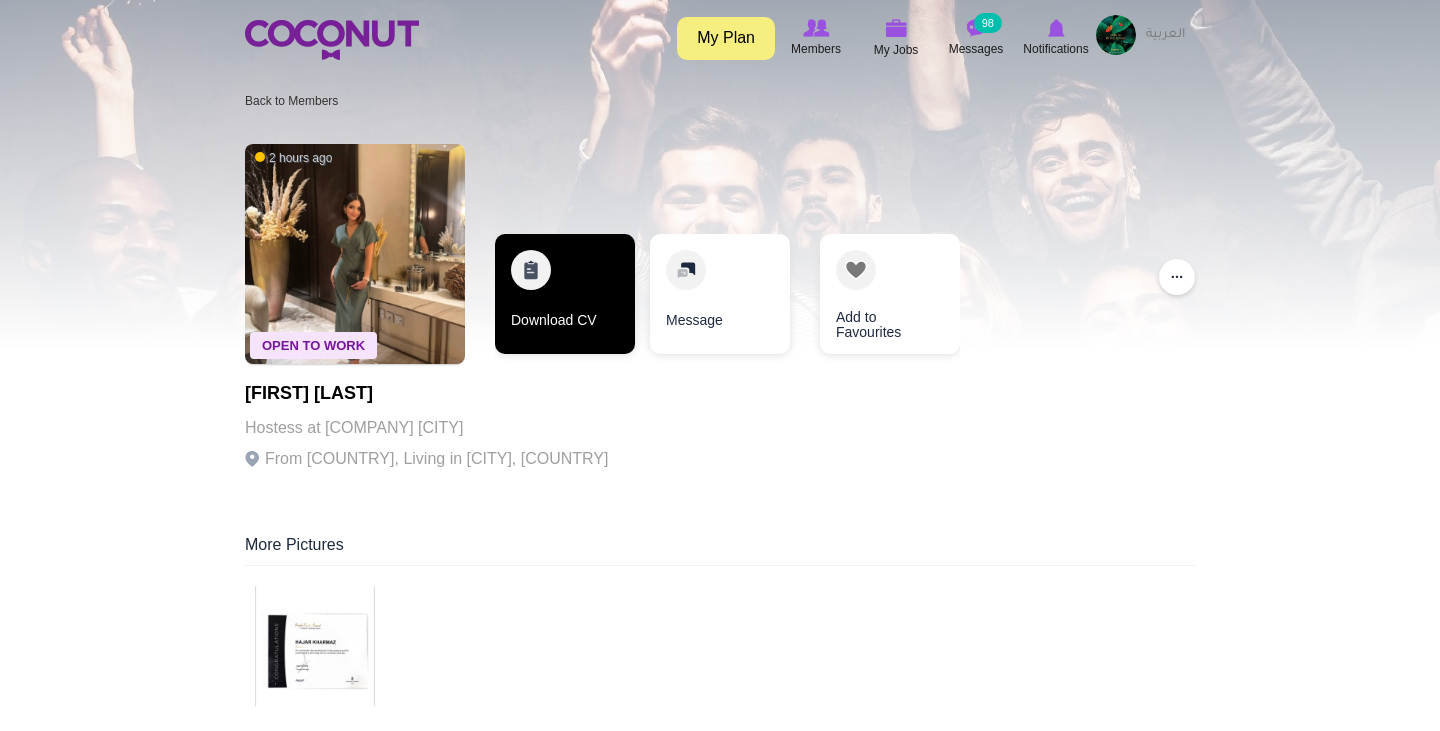 click on "Download CV" at bounding box center (565, 294) 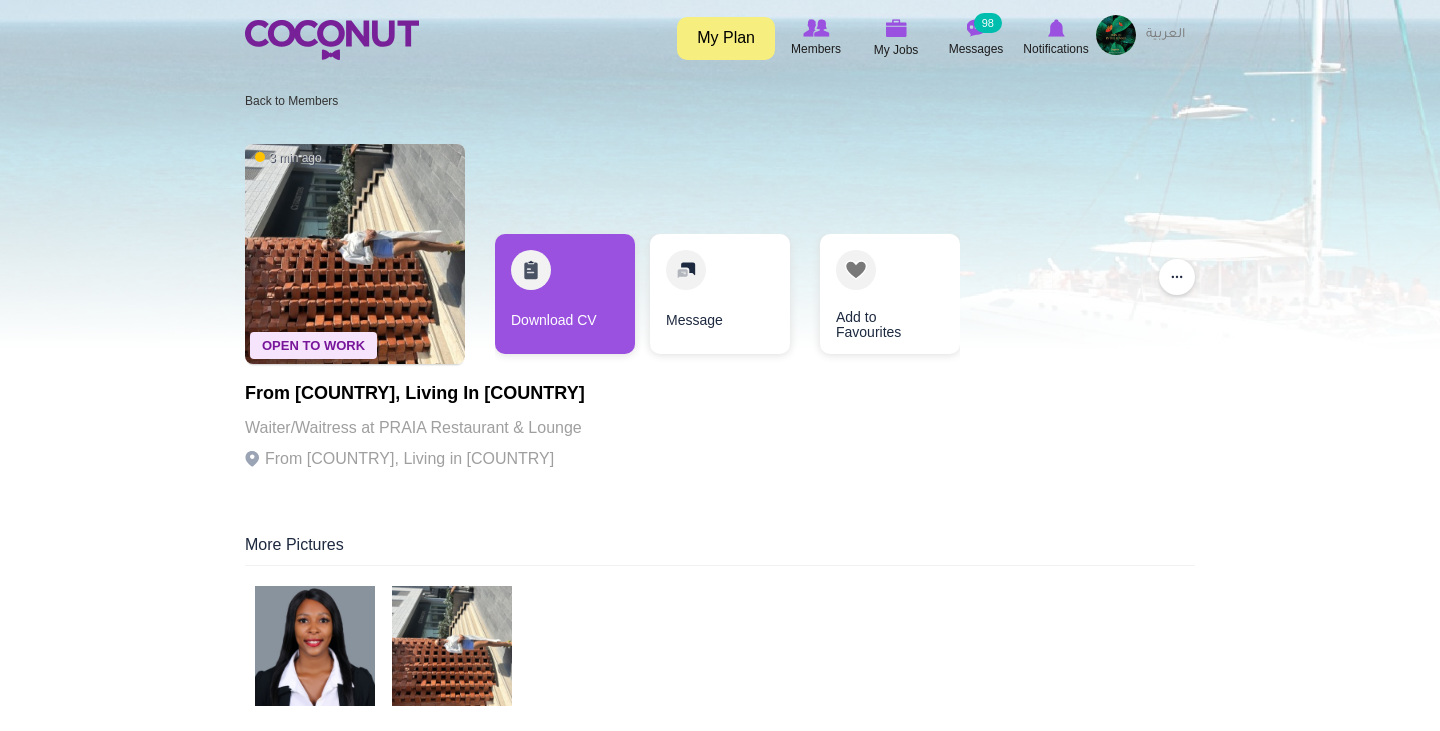 scroll, scrollTop: 0, scrollLeft: 0, axis: both 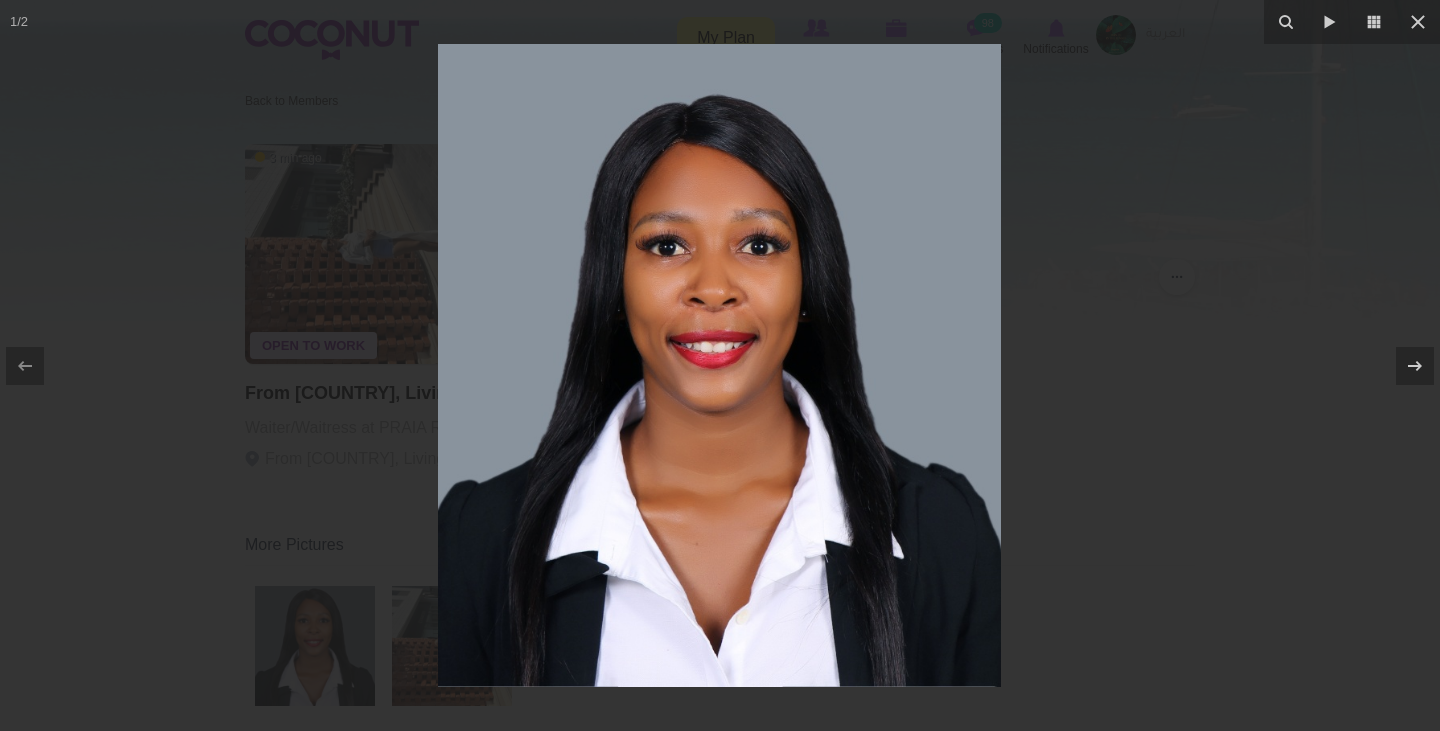 click at bounding box center (720, 365) 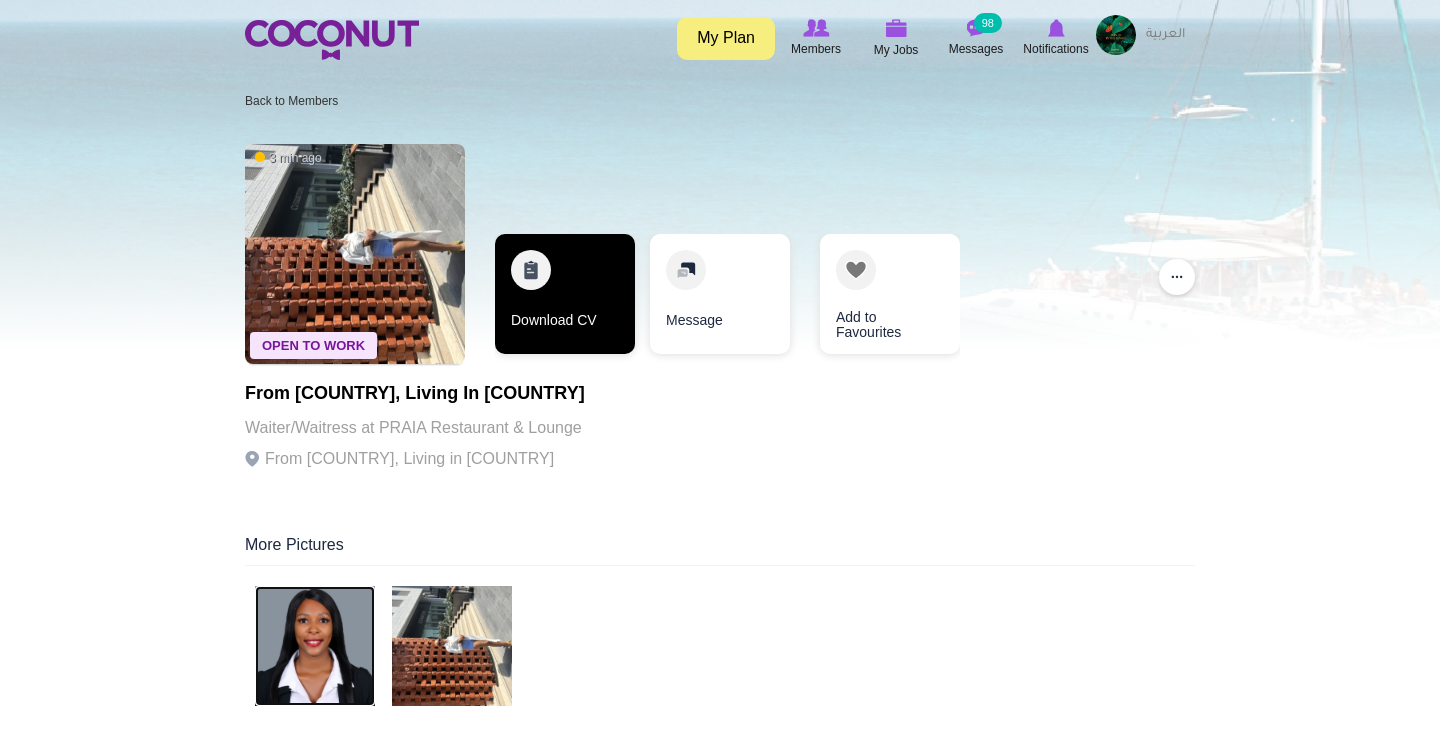 click on "Download CV" at bounding box center (565, 294) 